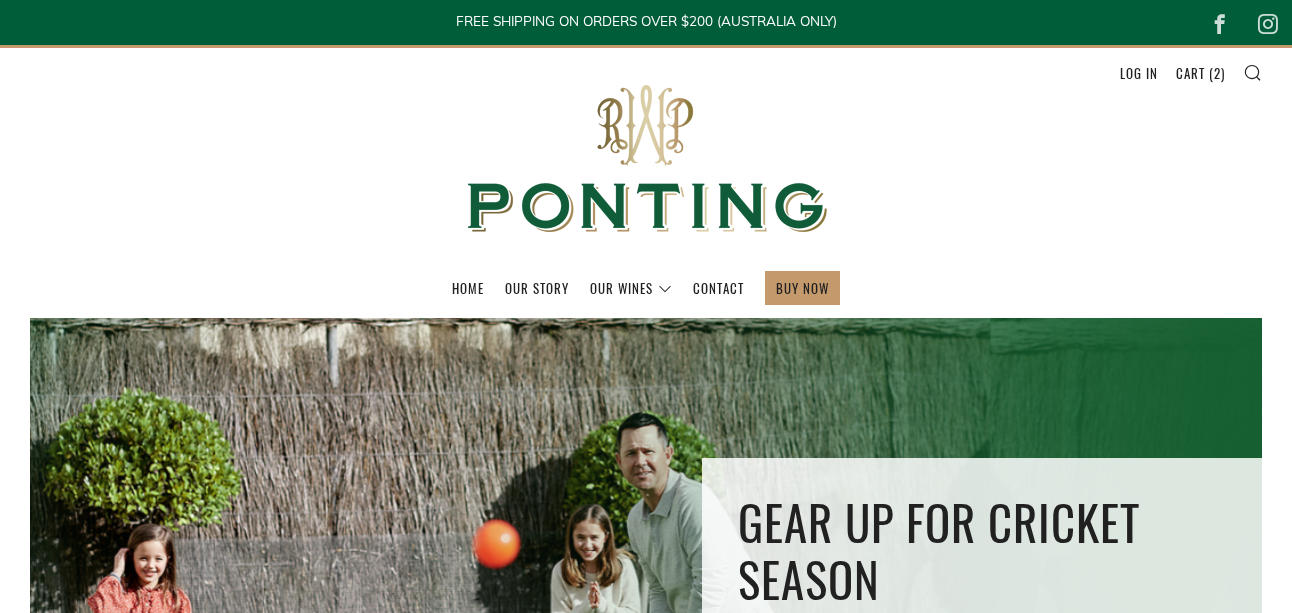 scroll, scrollTop: 0, scrollLeft: 0, axis: both 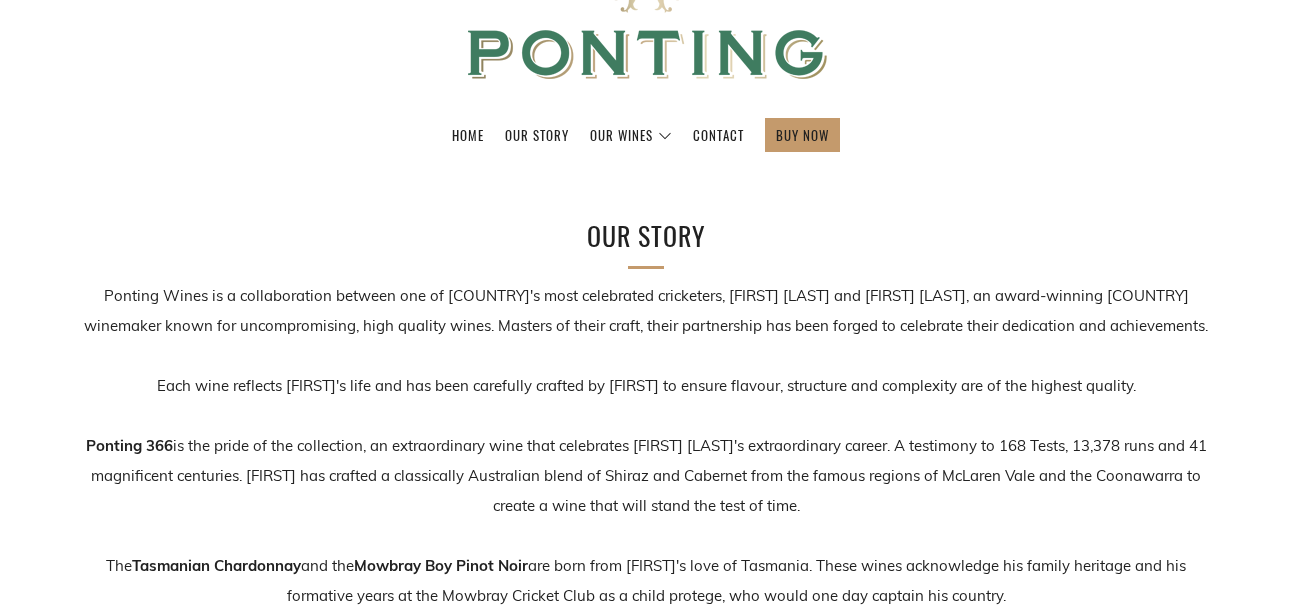 click at bounding box center (646, 6) 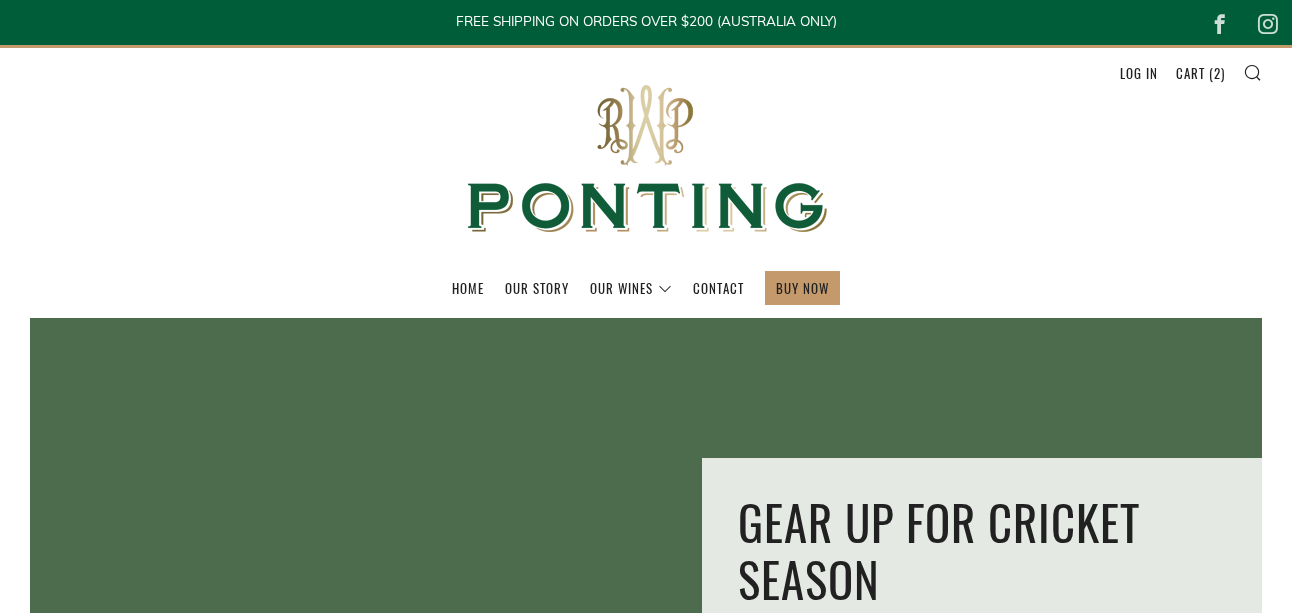 scroll, scrollTop: 0, scrollLeft: 0, axis: both 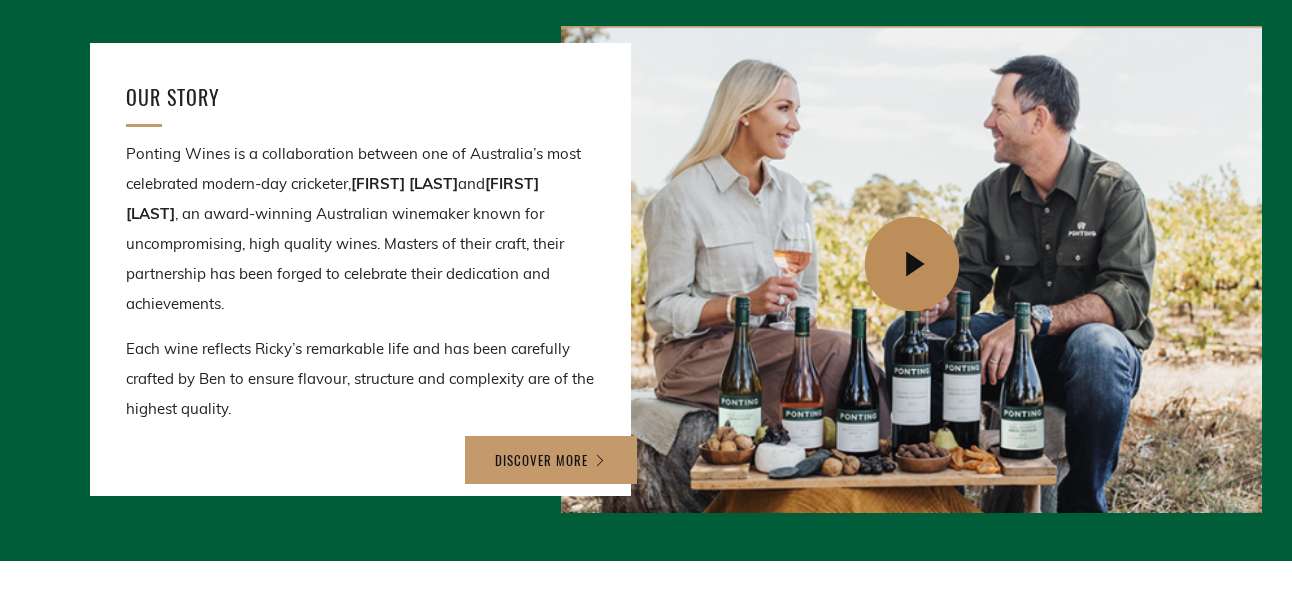 click at bounding box center (914, 263) 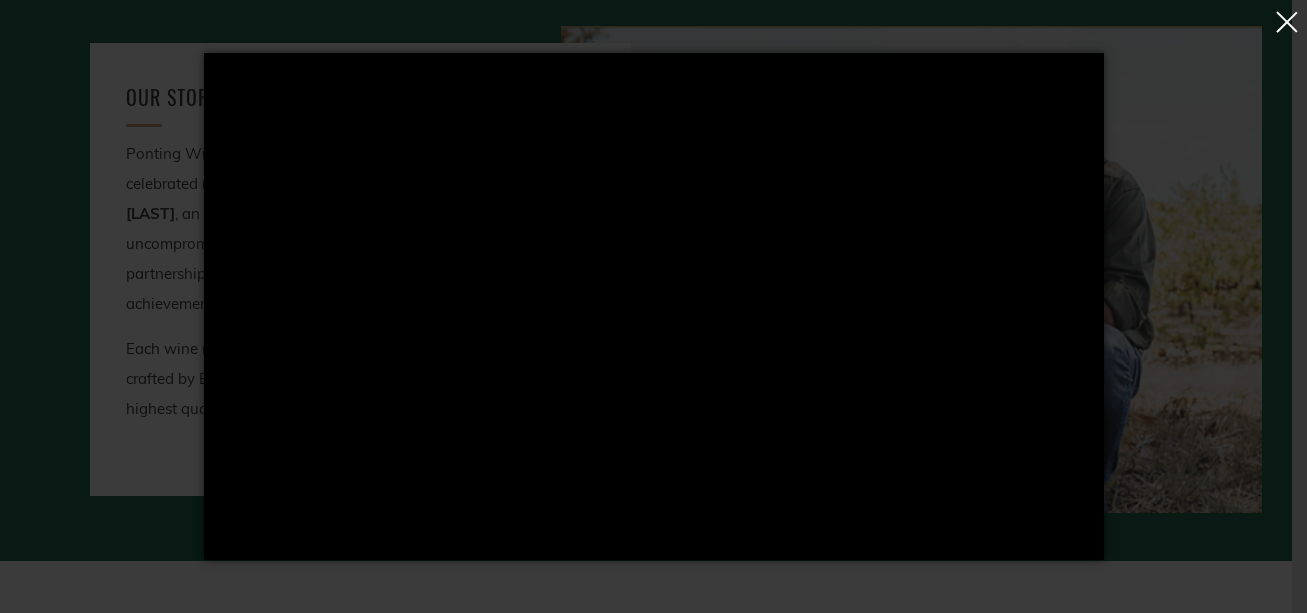 click at bounding box center [1287, 25] 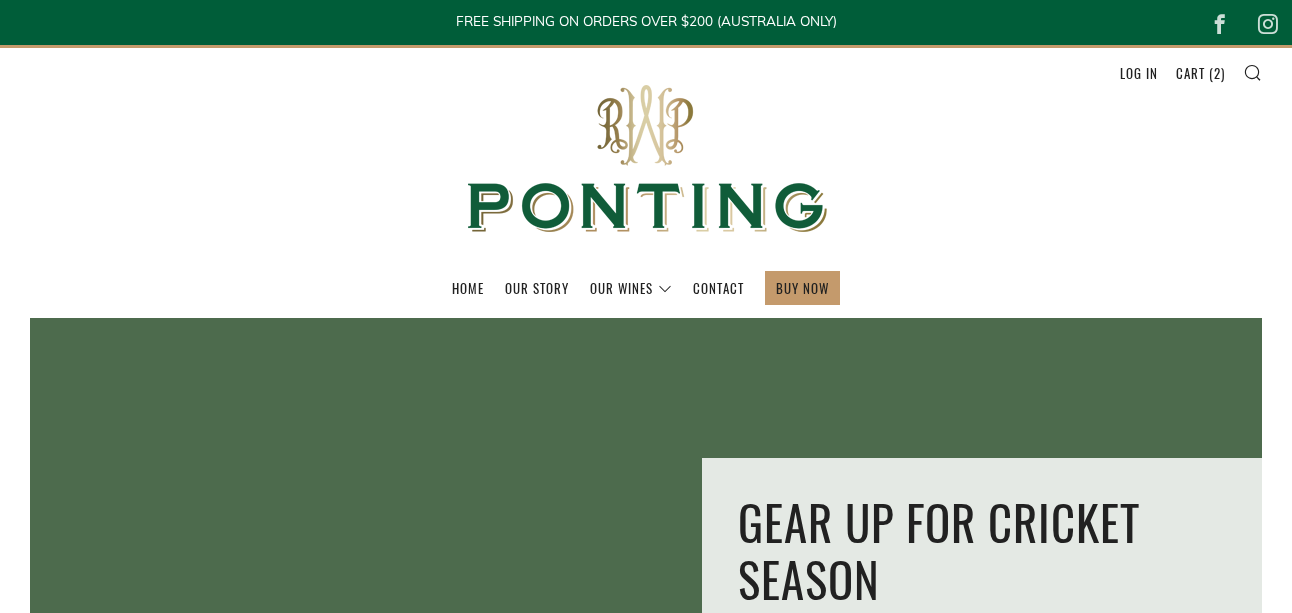 scroll, scrollTop: 0, scrollLeft: 0, axis: both 